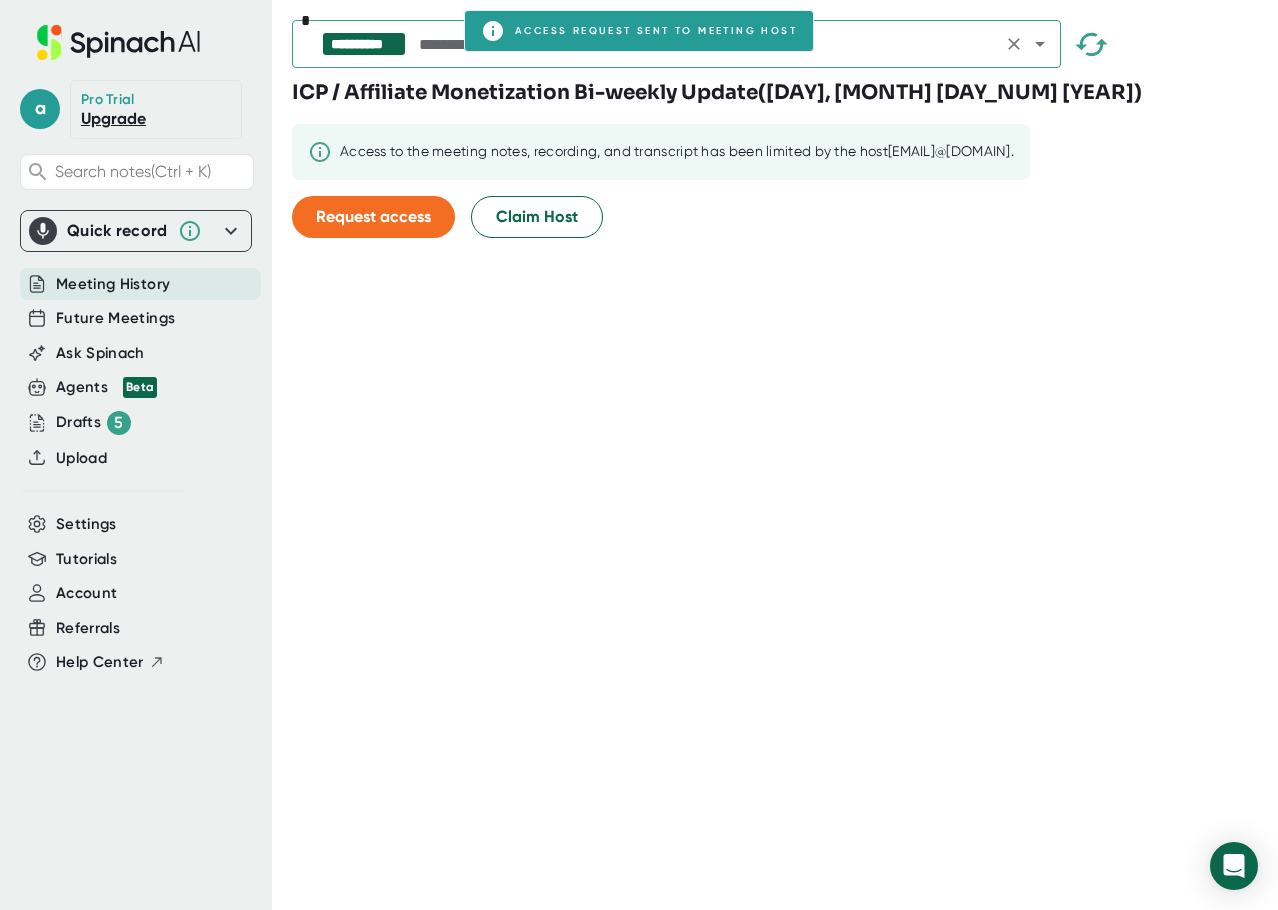 scroll, scrollTop: 0, scrollLeft: 0, axis: both 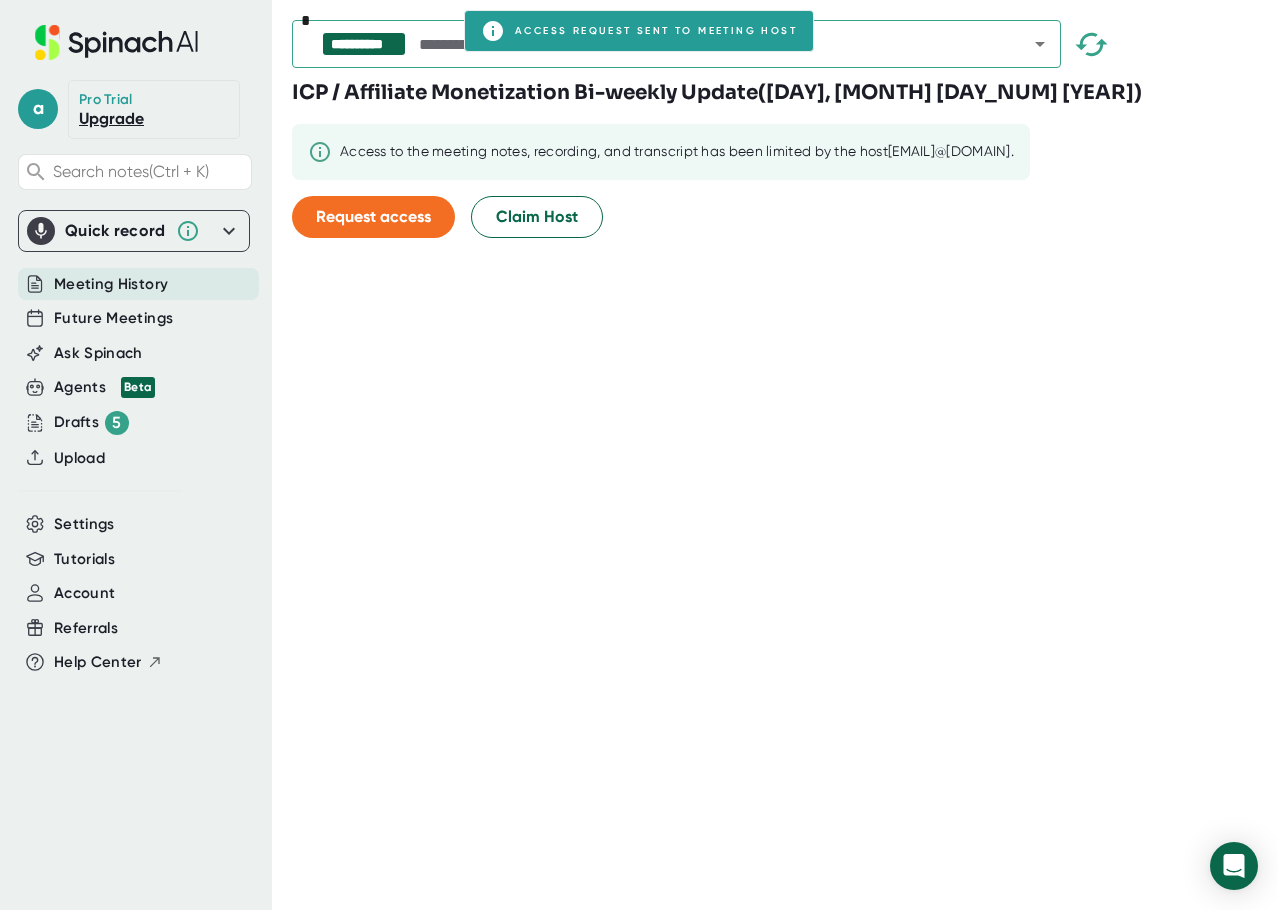 click on "Meeting History" at bounding box center [111, 284] 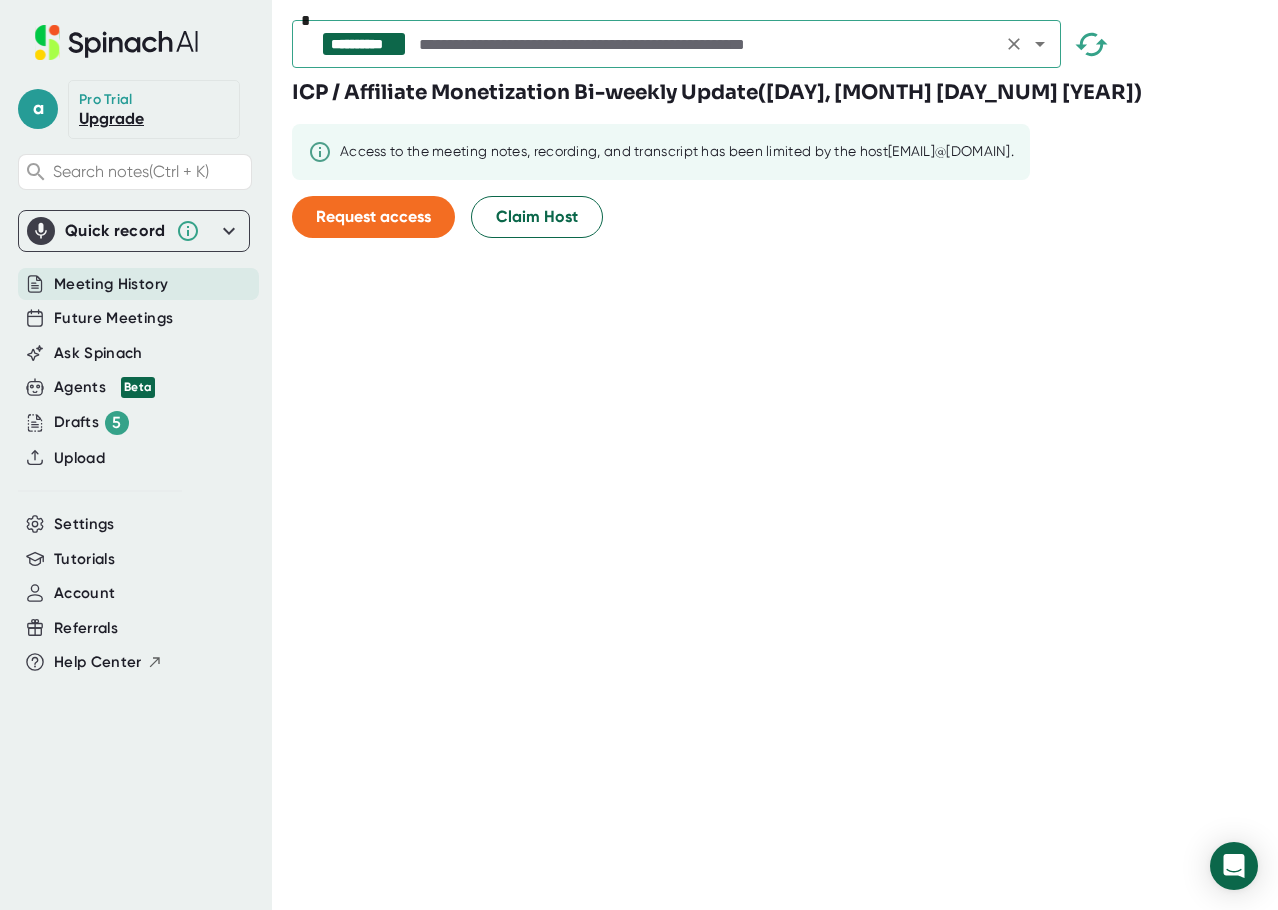 click at bounding box center [1026, 44] 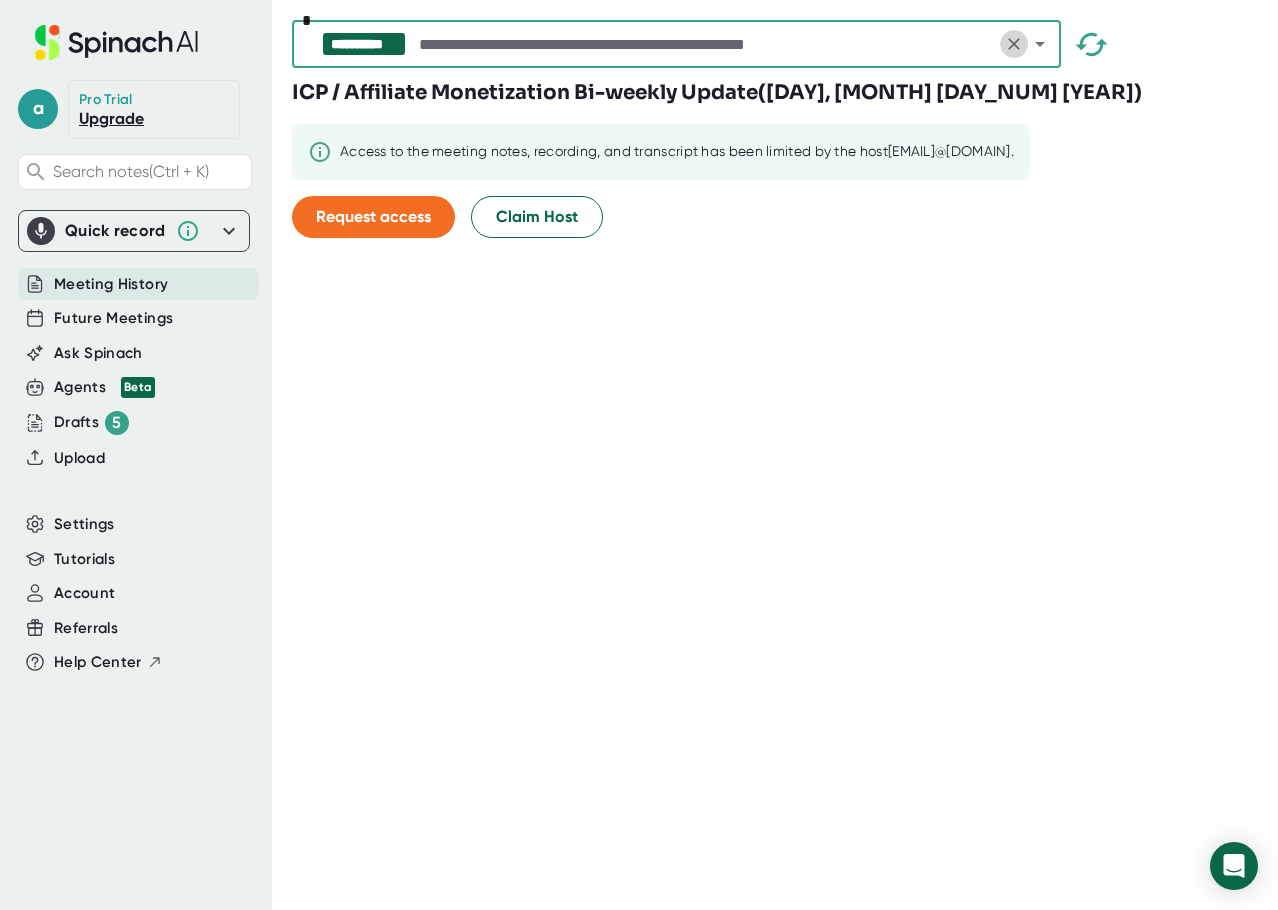 click 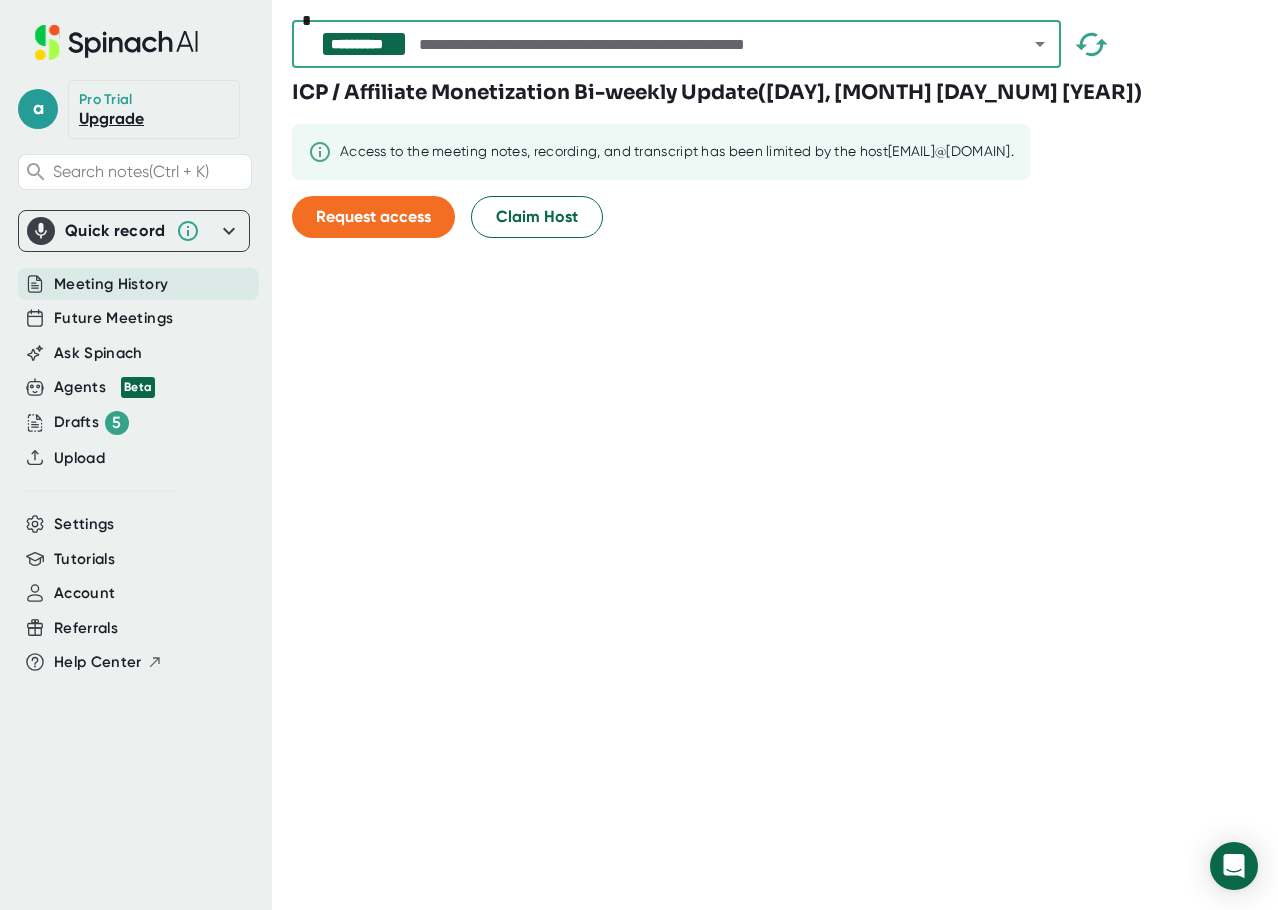 click on "[TEXT] ( [DAY], [MONTH] [DAY_NUM] [YEAR] ) Access to the meeting notes, recording, and transcript has been limited by the host [EMAIL] . Request access Claim Host" at bounding box center (785, 455) 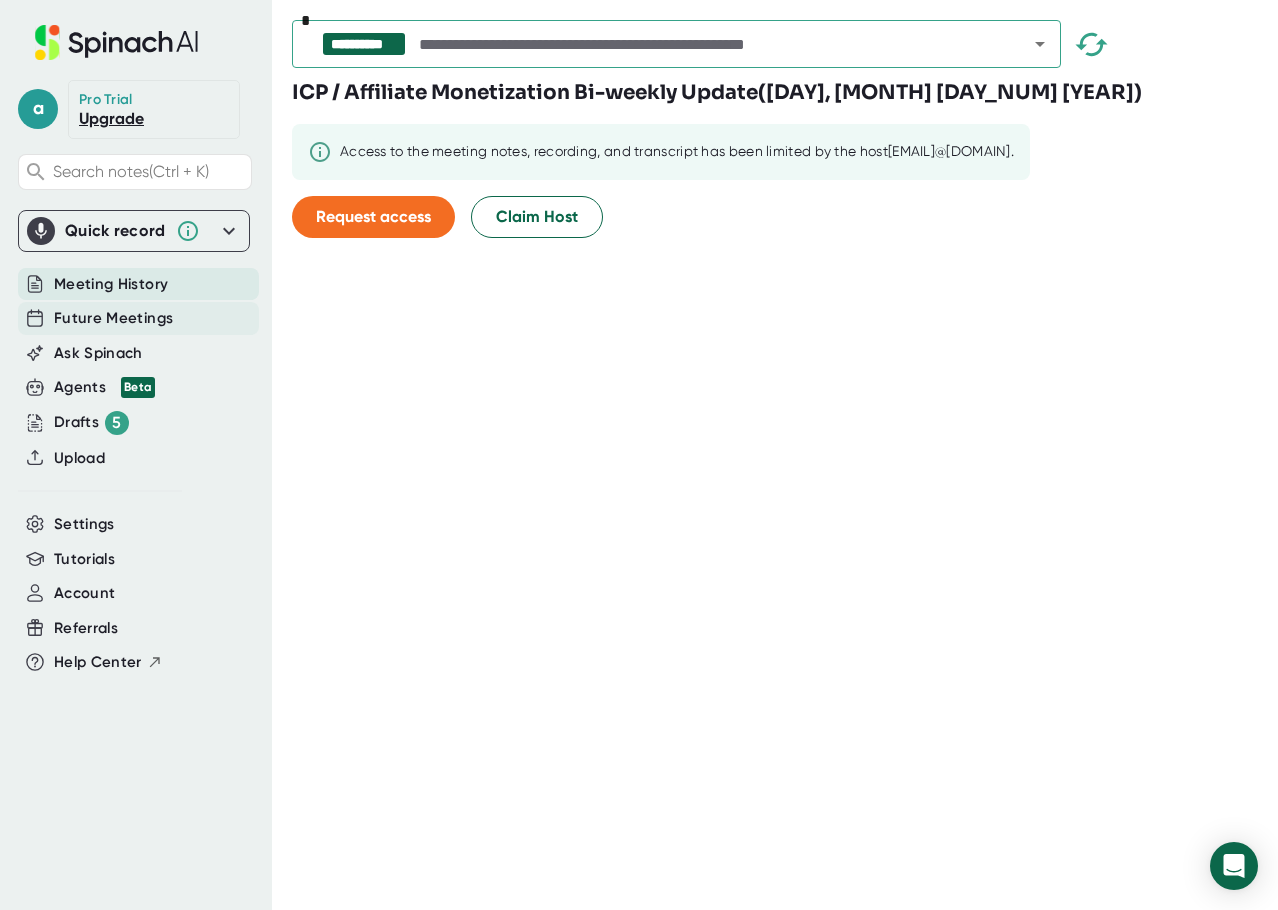 click on "Future Meetings" at bounding box center [113, 318] 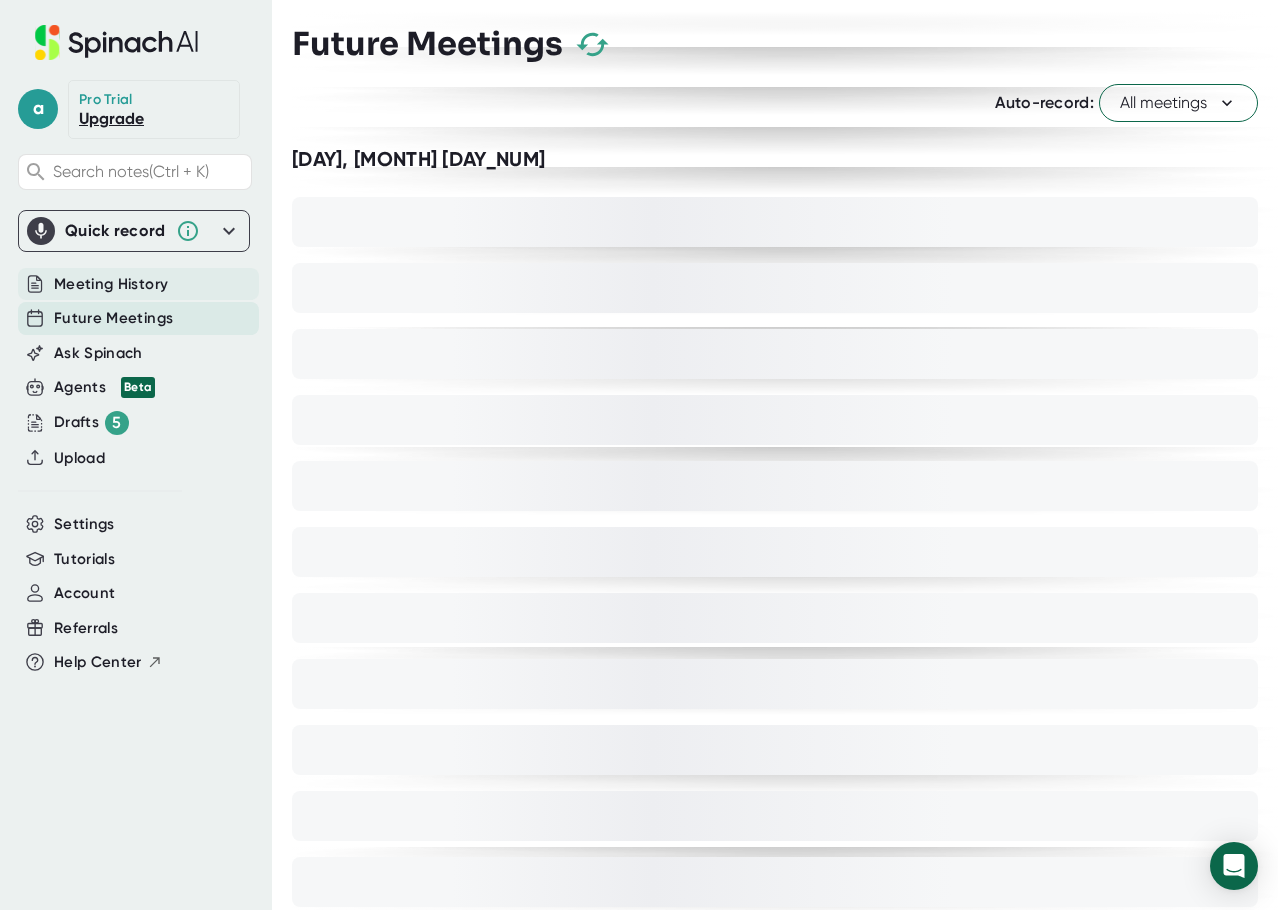 click on "Meeting History" at bounding box center [111, 284] 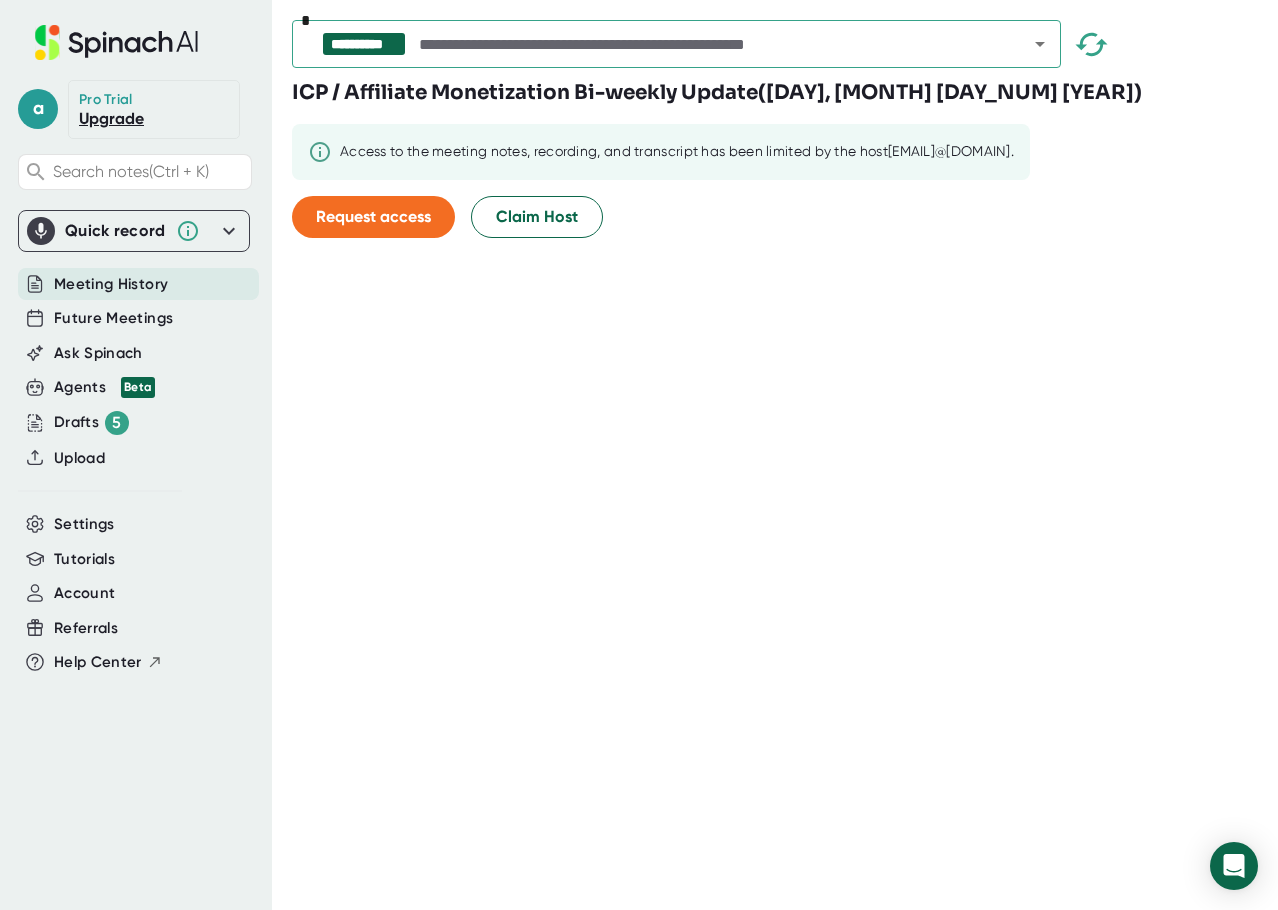 click at bounding box center [1026, 44] 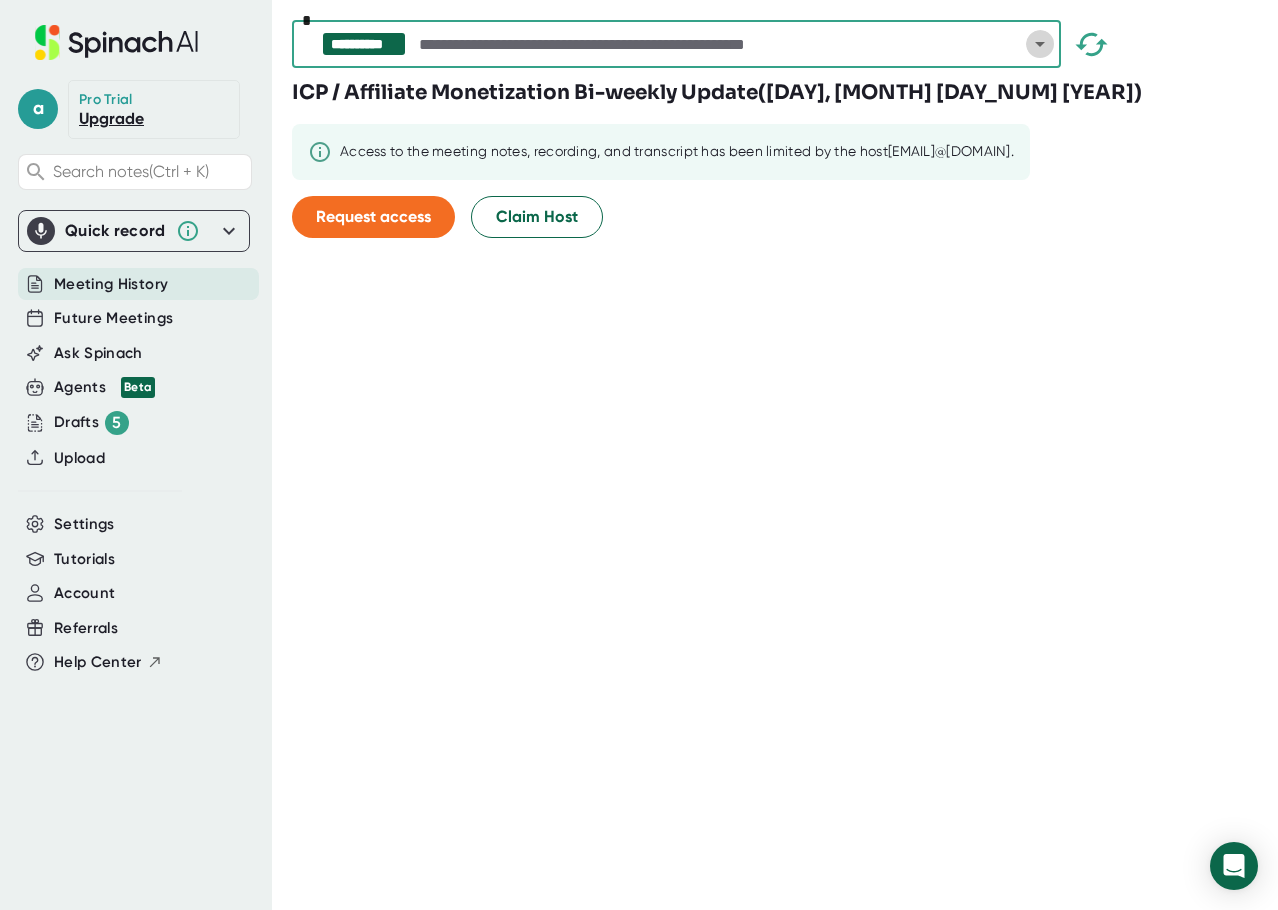click at bounding box center [1040, 44] 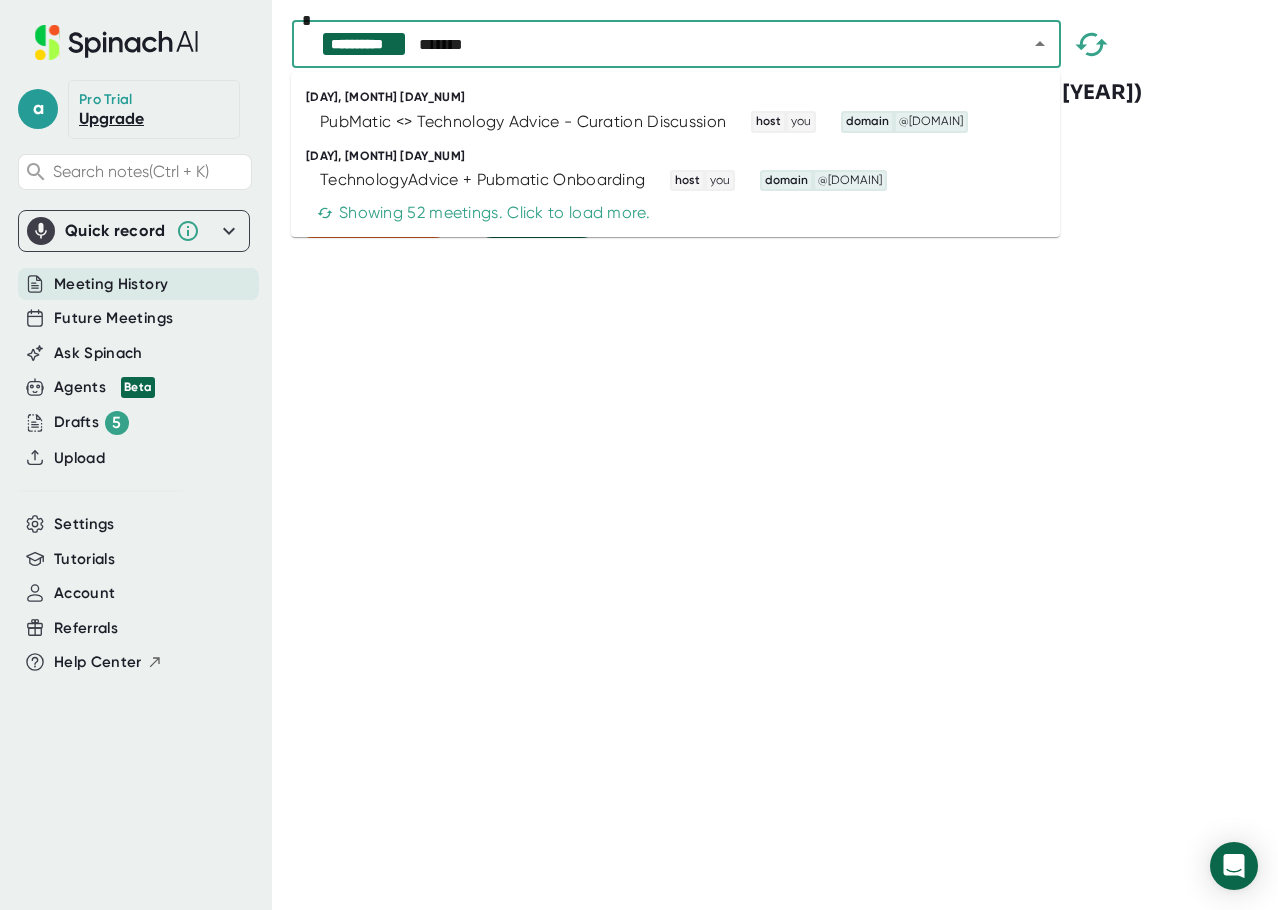 type on "********" 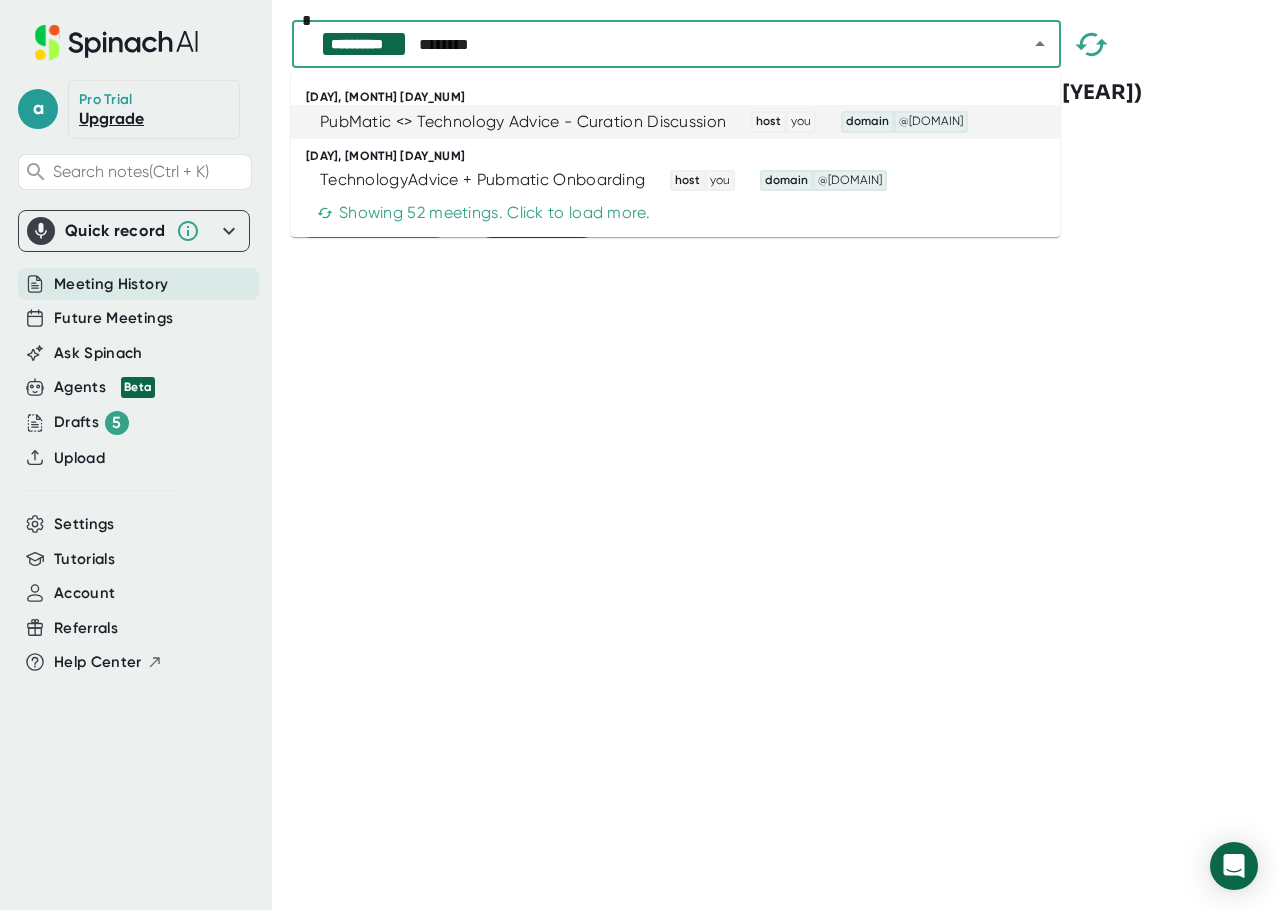 click on "PubMatic <> Technology Advice - Curation Discussion" at bounding box center (523, 122) 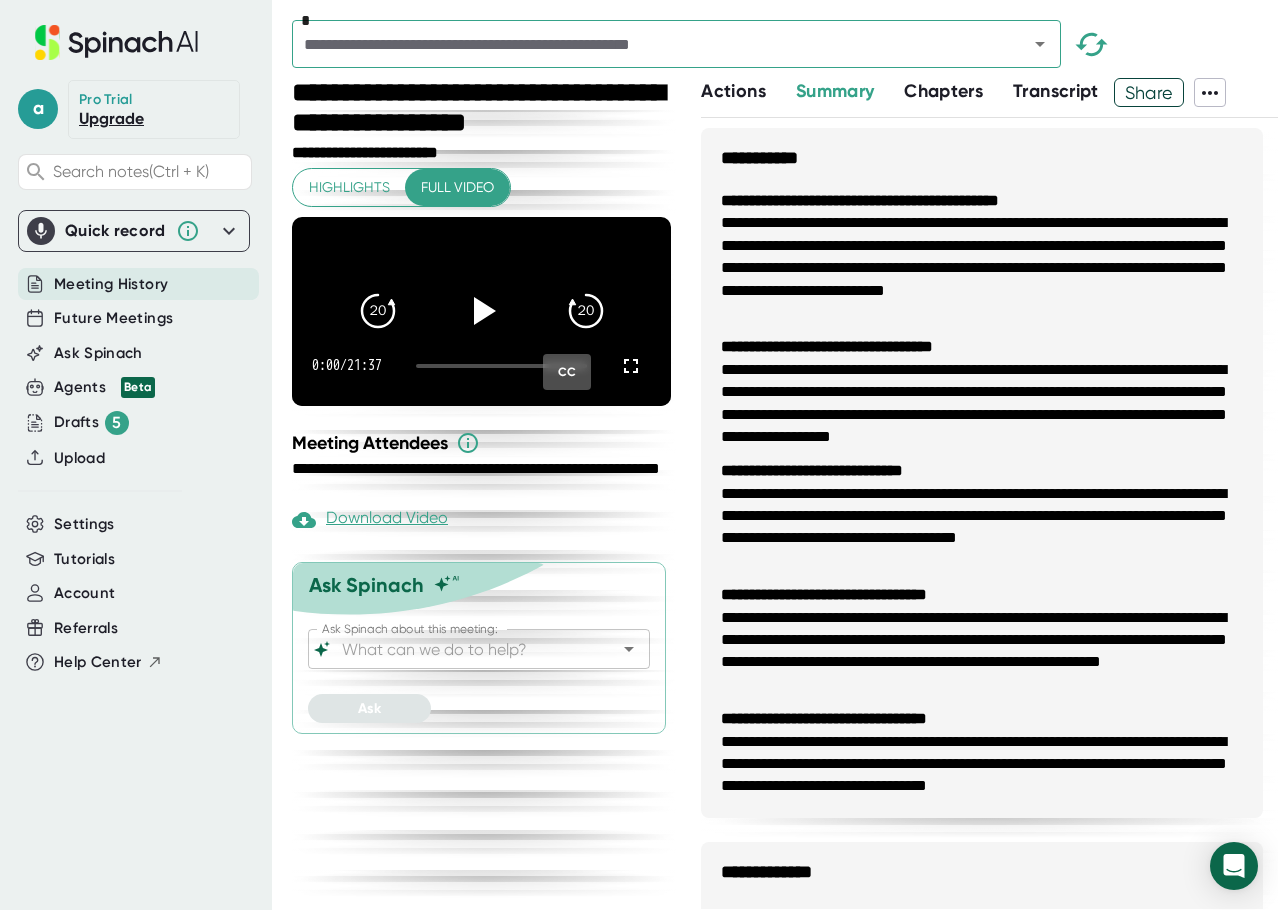 click on "Actions" at bounding box center (733, 91) 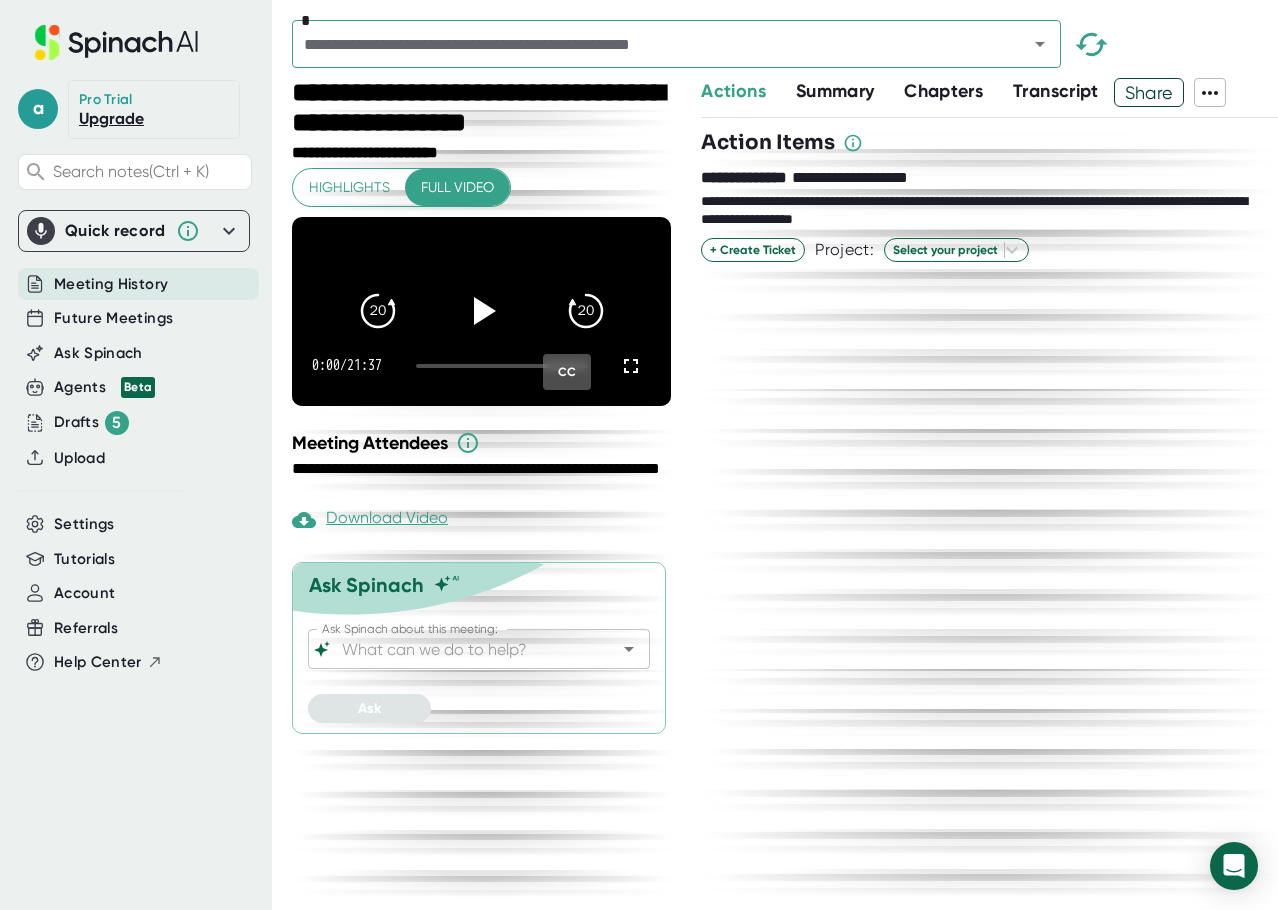 click on "Summary" at bounding box center (835, 91) 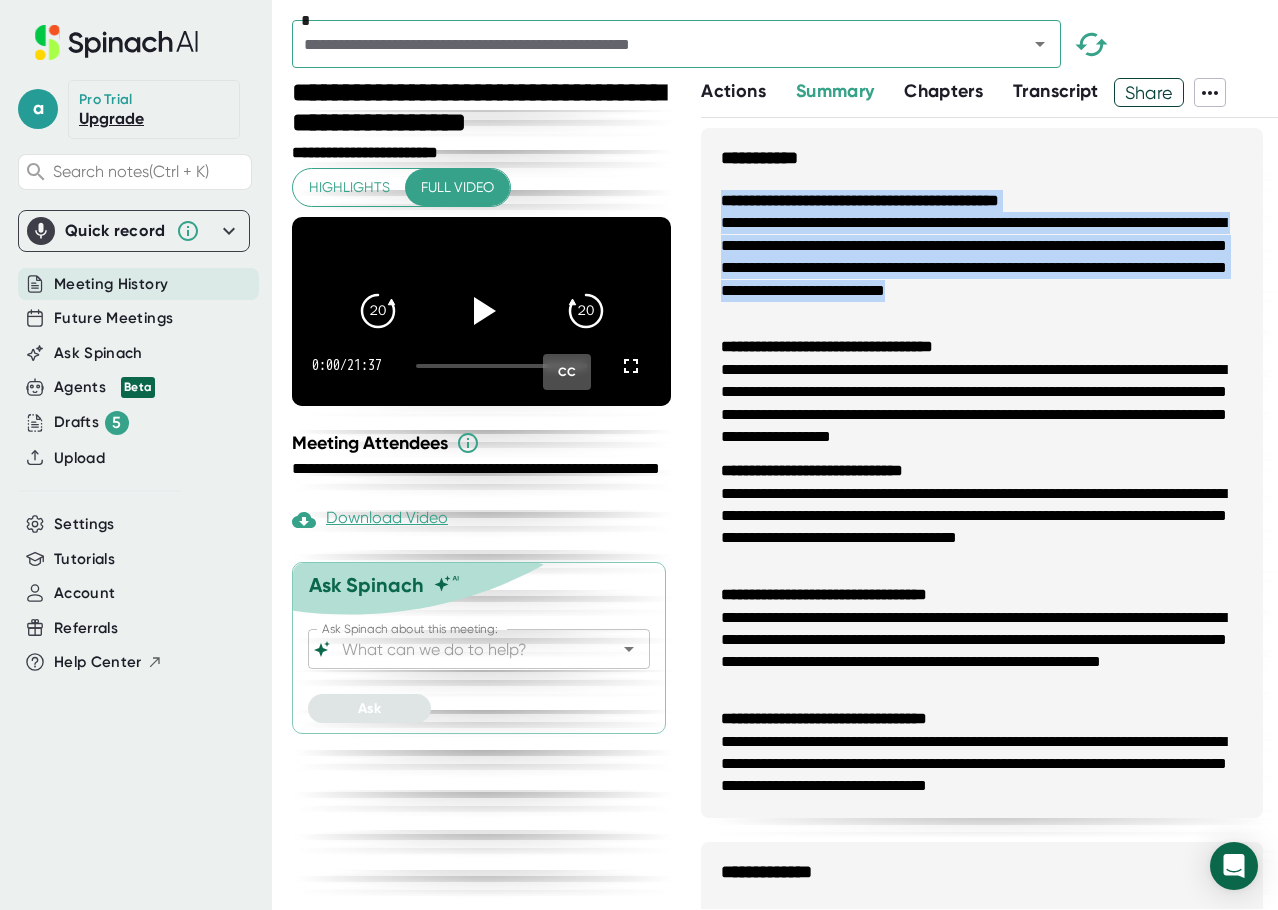 drag, startPoint x: 698, startPoint y: 192, endPoint x: 882, endPoint y: 321, distance: 224.71538 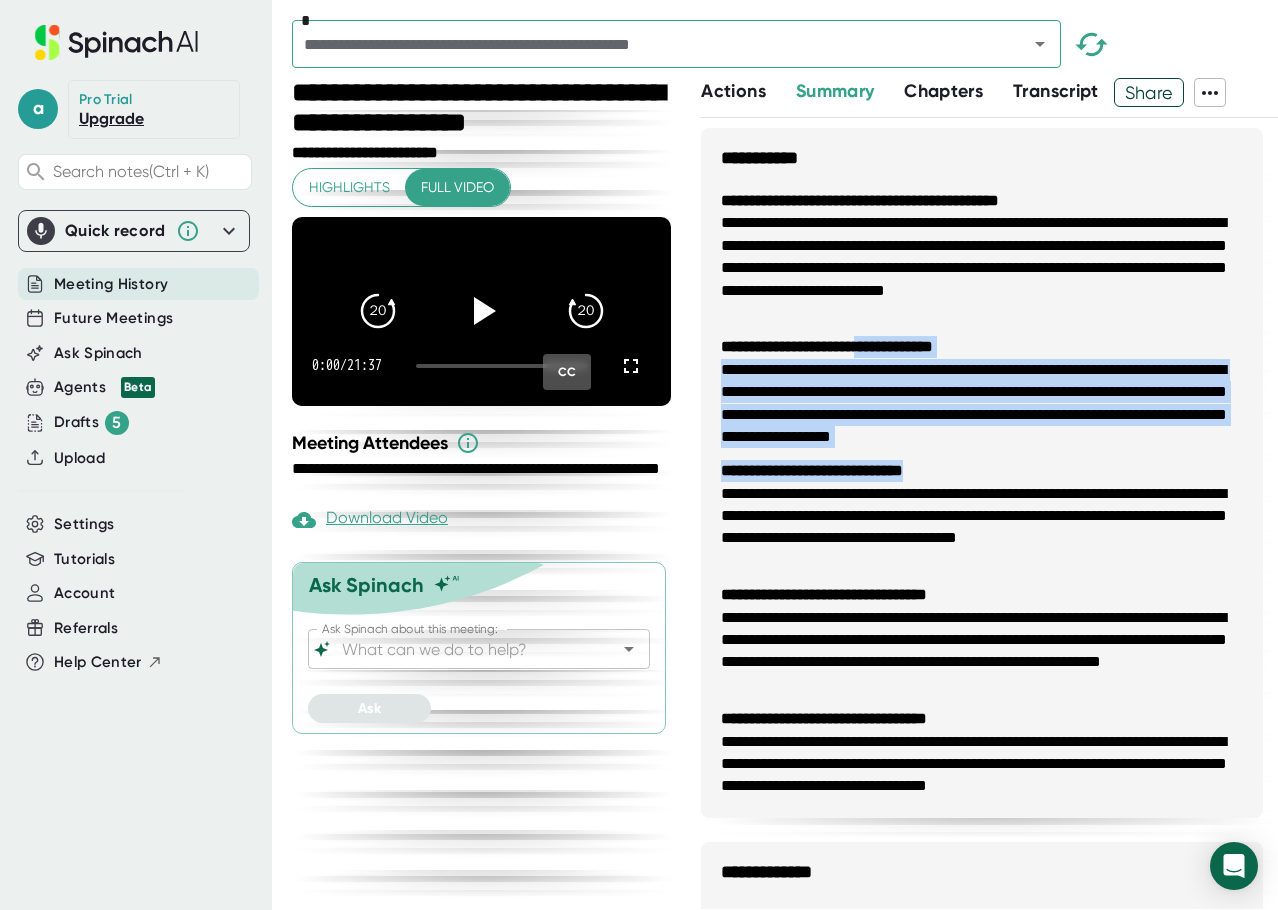 drag, startPoint x: 931, startPoint y: 357, endPoint x: 1115, endPoint y: 475, distance: 218.58636 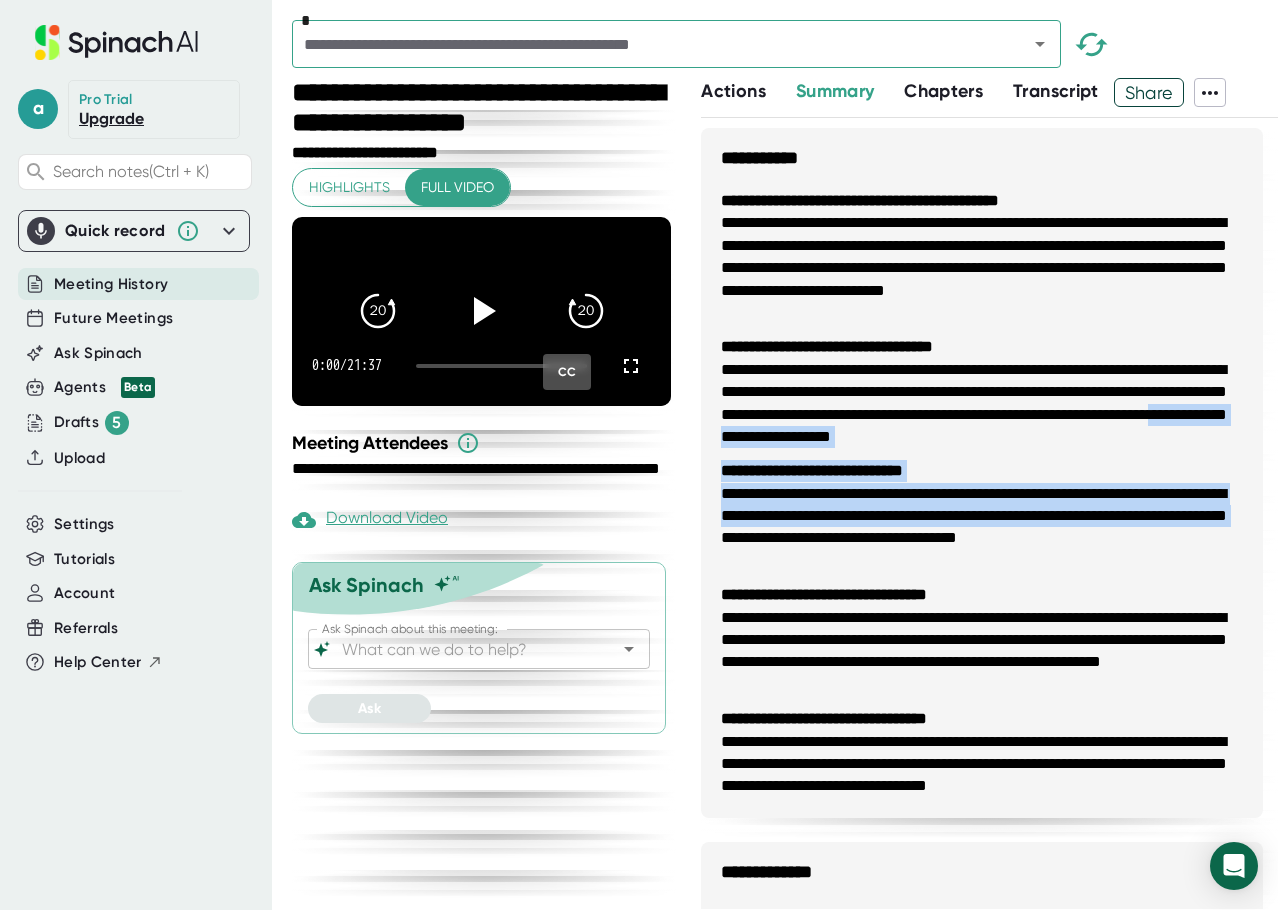 drag, startPoint x: 1032, startPoint y: 527, endPoint x: 965, endPoint y: 433, distance: 115.43397 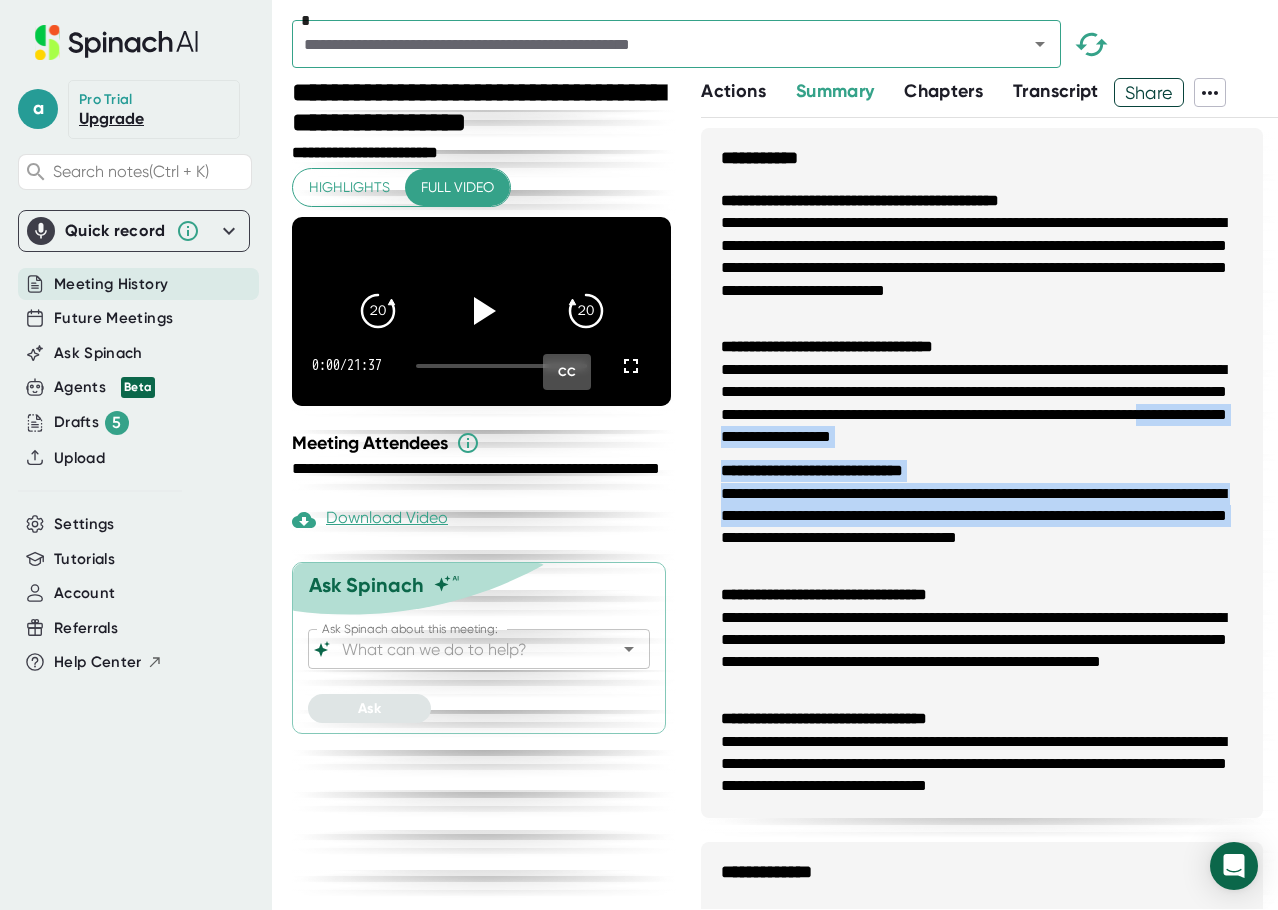 click on "**********" at bounding box center (982, 404) 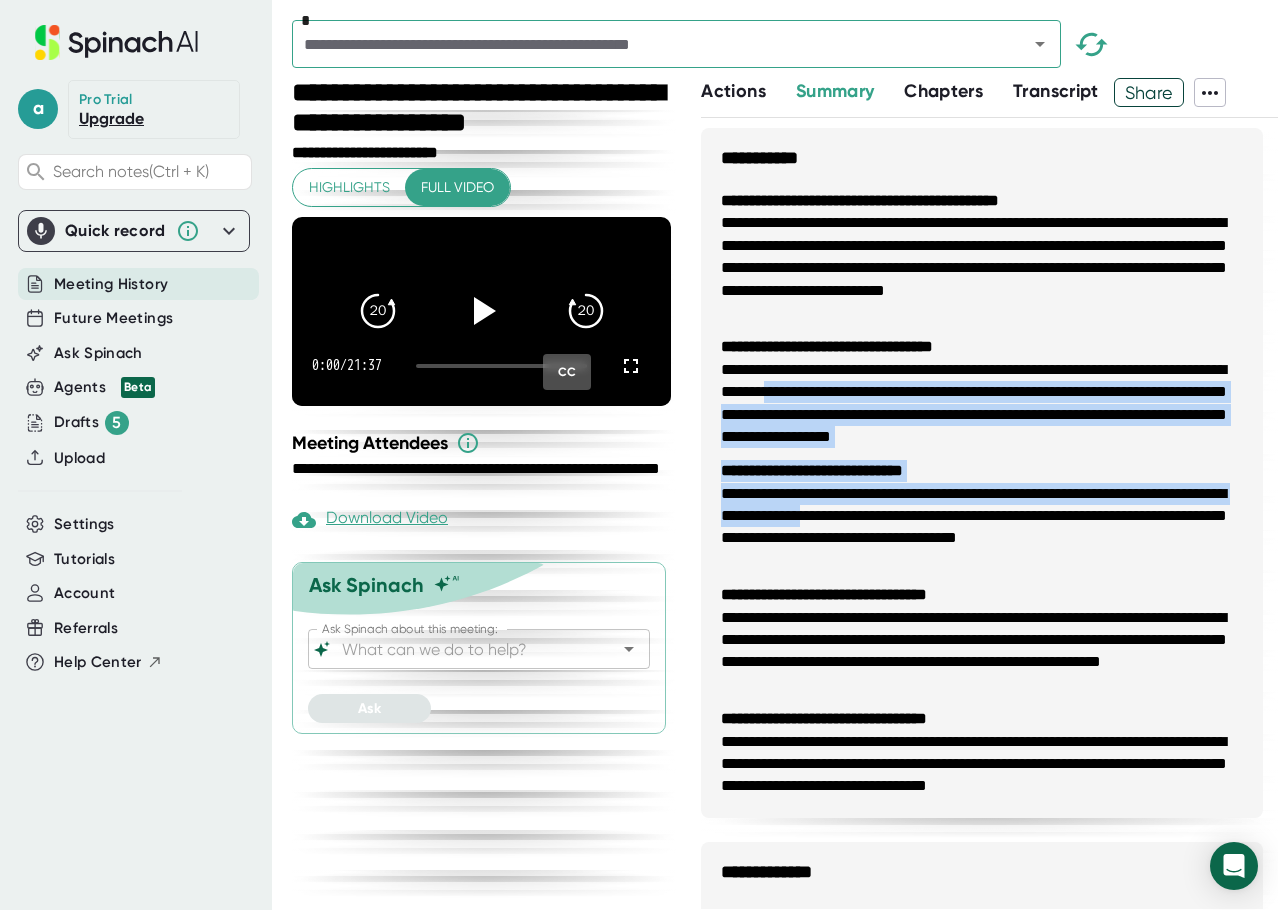 drag, startPoint x: 933, startPoint y: 401, endPoint x: 1009, endPoint y: 523, distance: 143.73587 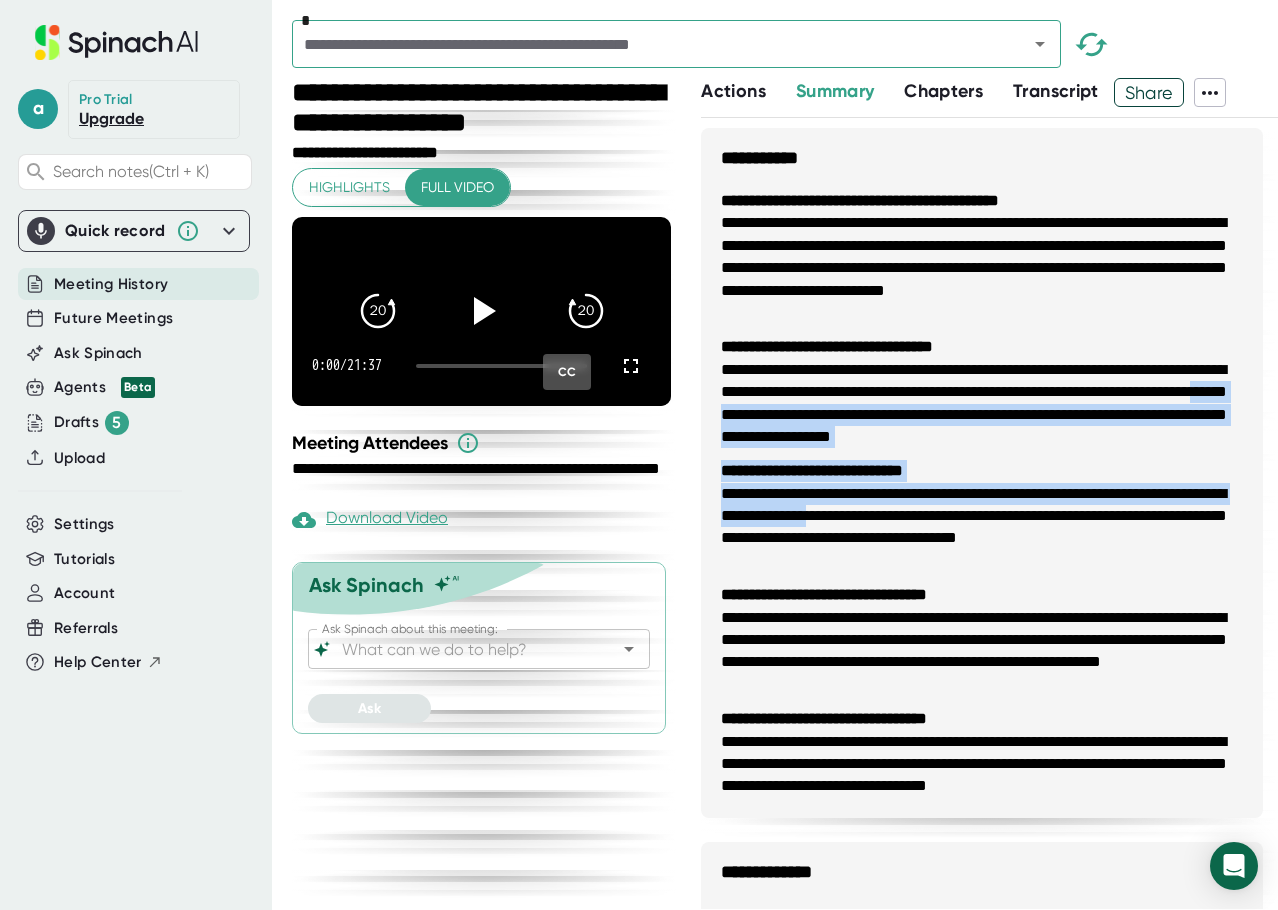 drag, startPoint x: 1009, startPoint y: 523, endPoint x: 967, endPoint y: 412, distance: 118.680244 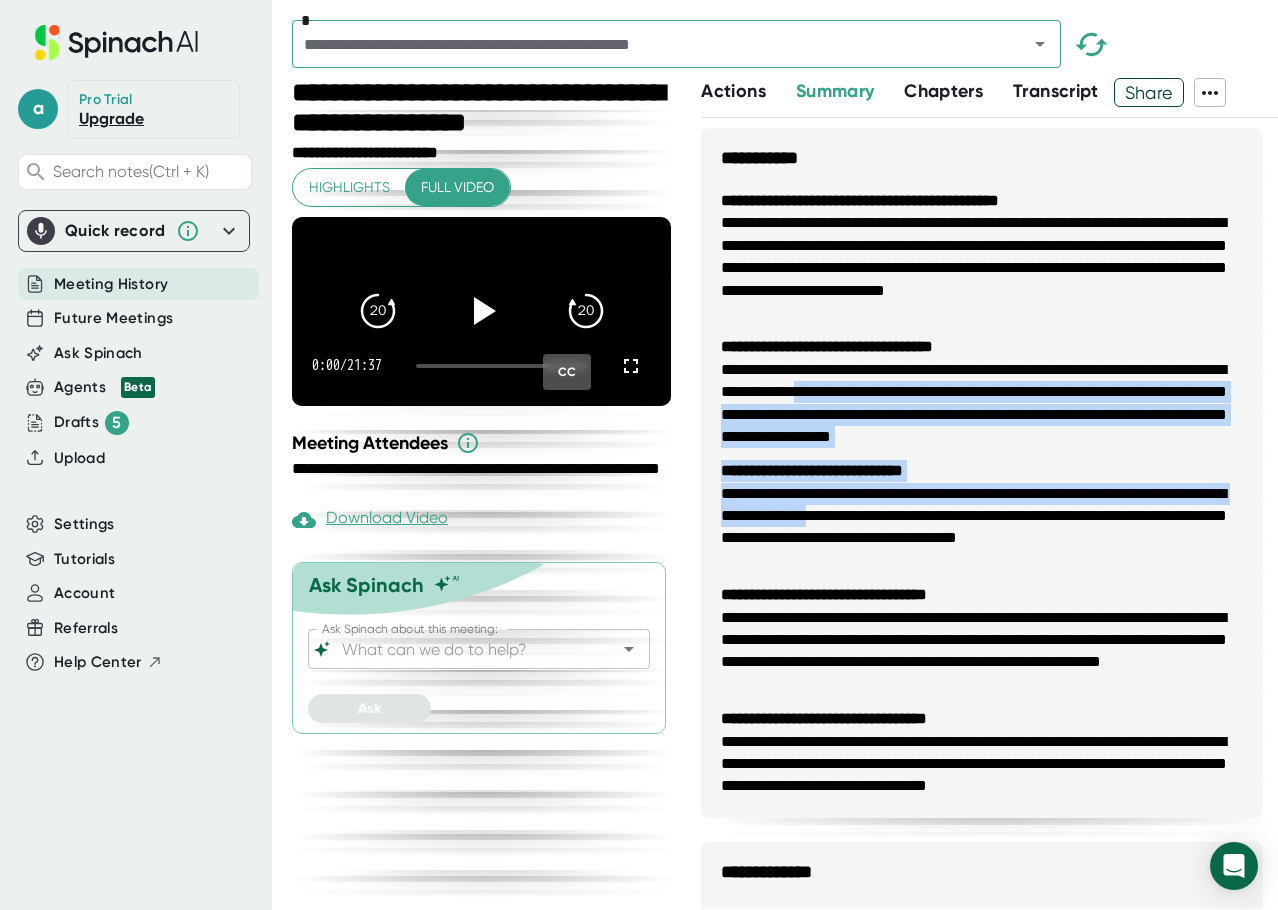 drag, startPoint x: 1003, startPoint y: 516, endPoint x: 955, endPoint y: 383, distance: 141.3966 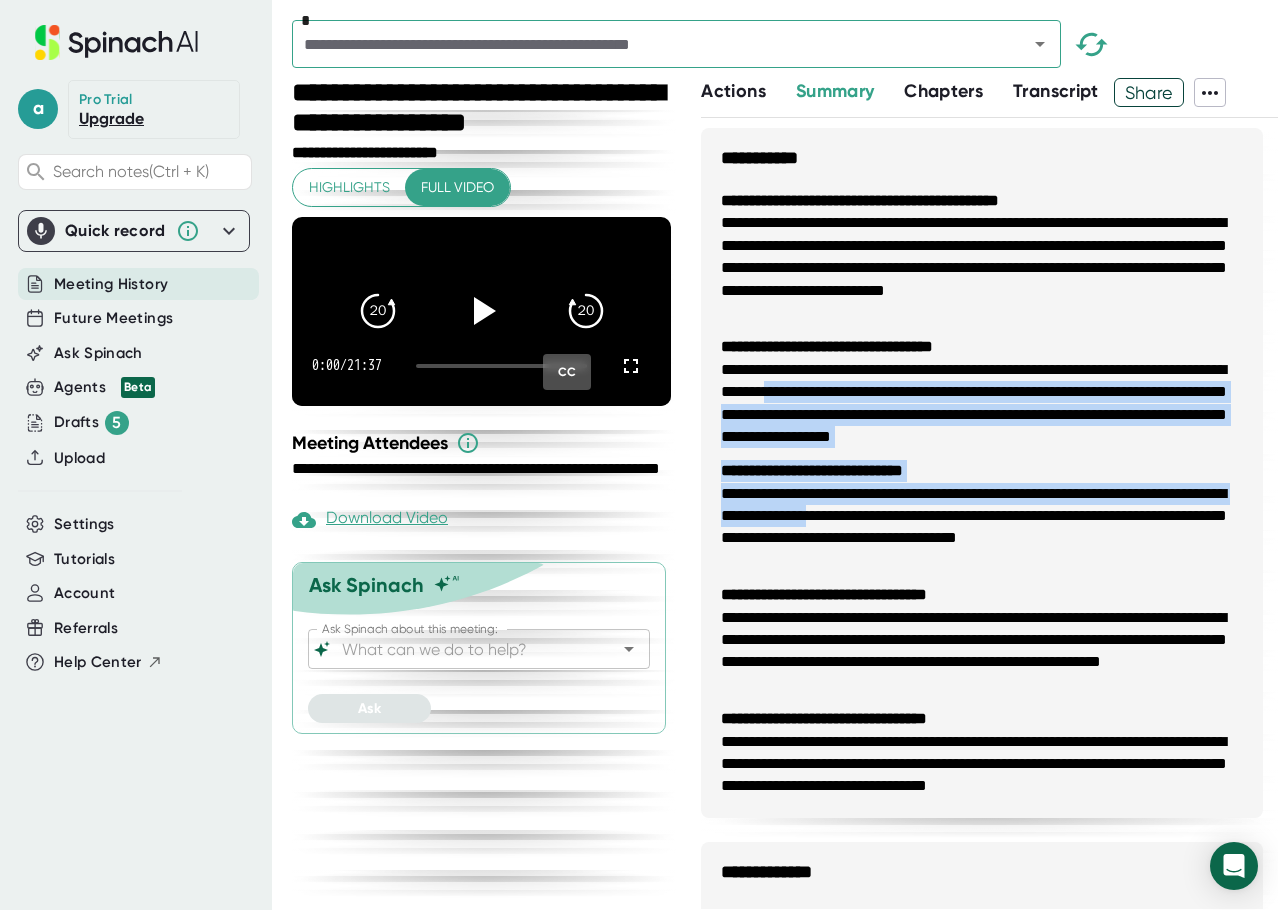 click on "**********" at bounding box center [982, 404] 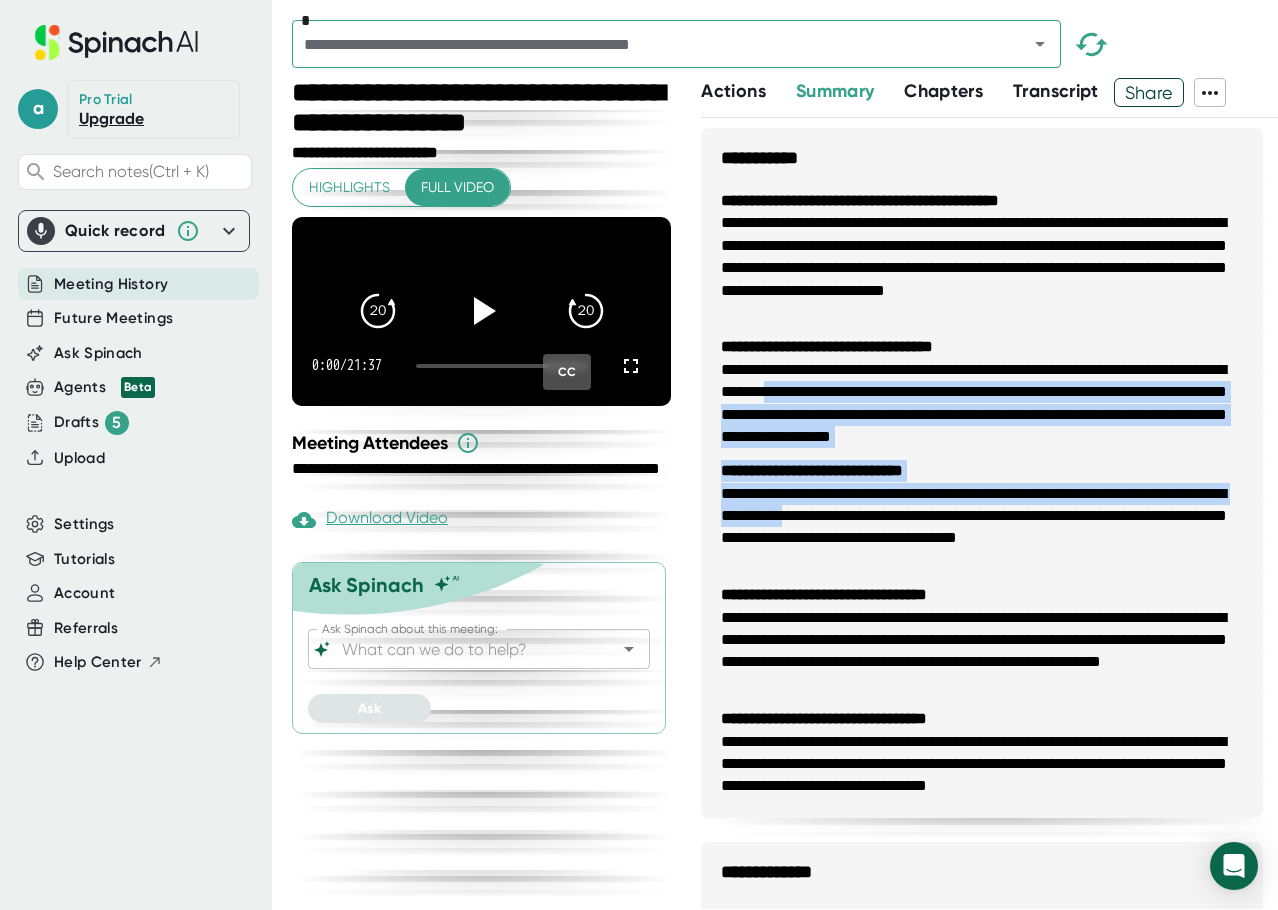 drag, startPoint x: 955, startPoint y: 390, endPoint x: 982, endPoint y: 515, distance: 127.88276 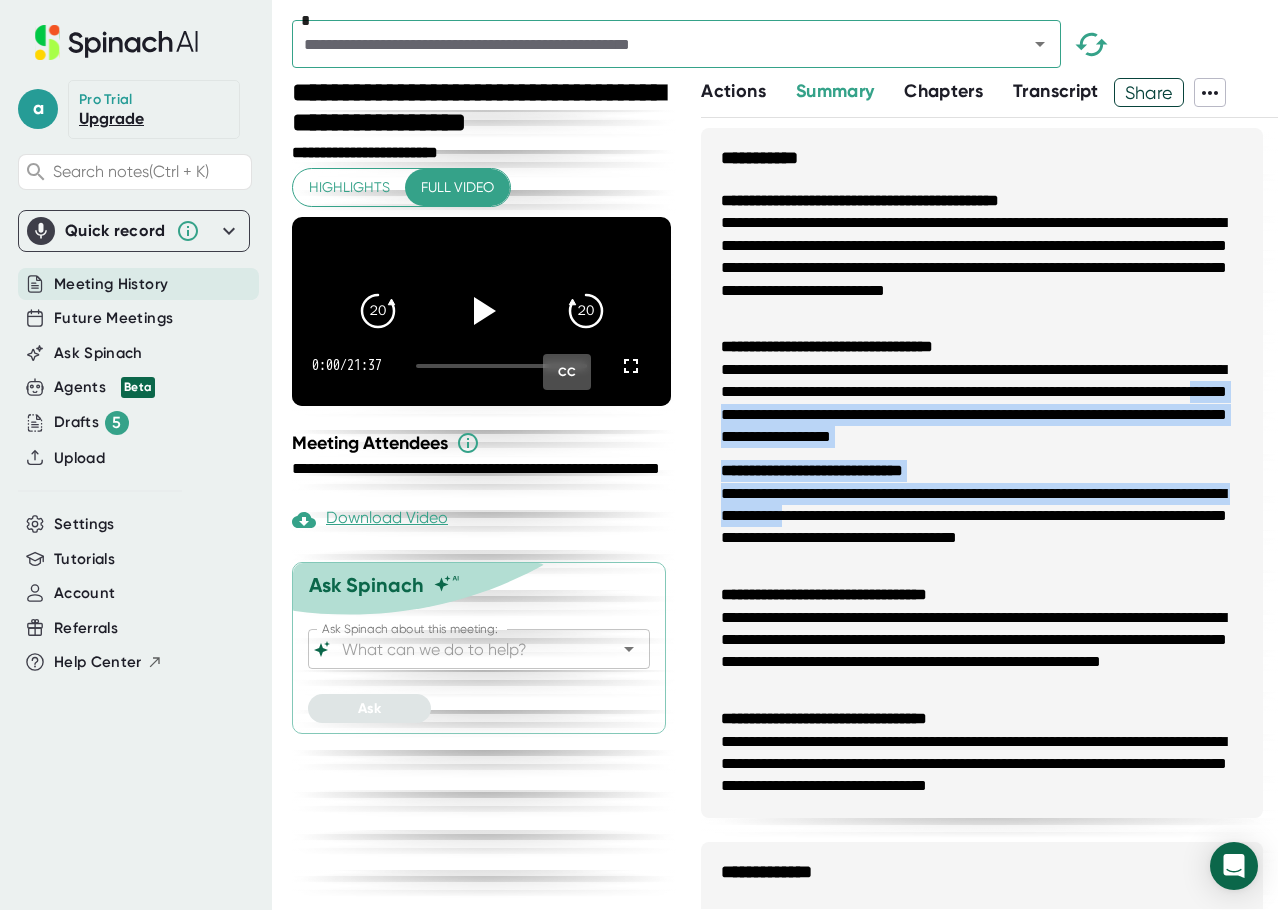 drag, startPoint x: 982, startPoint y: 515, endPoint x: 938, endPoint y: 412, distance: 112.00446 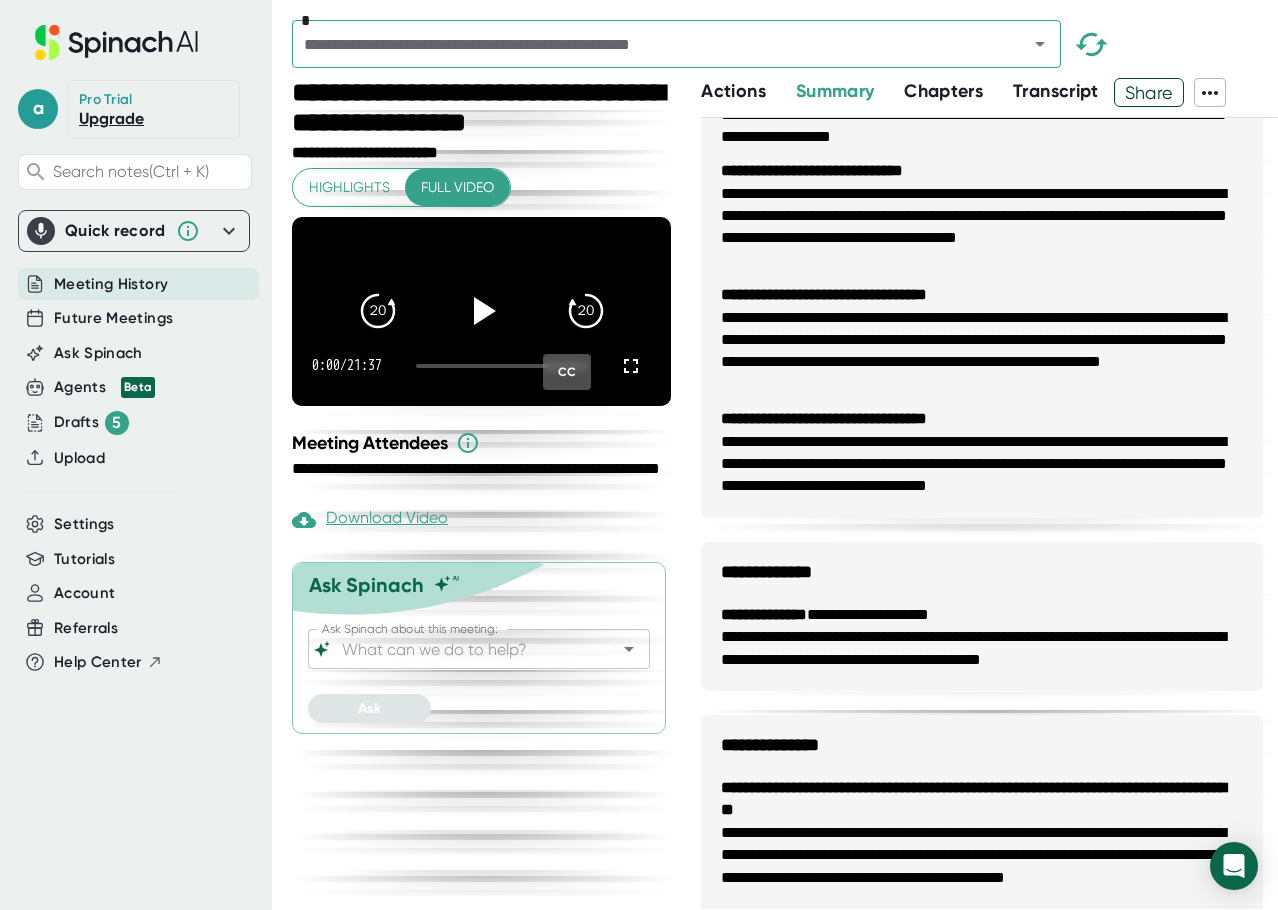 scroll, scrollTop: 500, scrollLeft: 0, axis: vertical 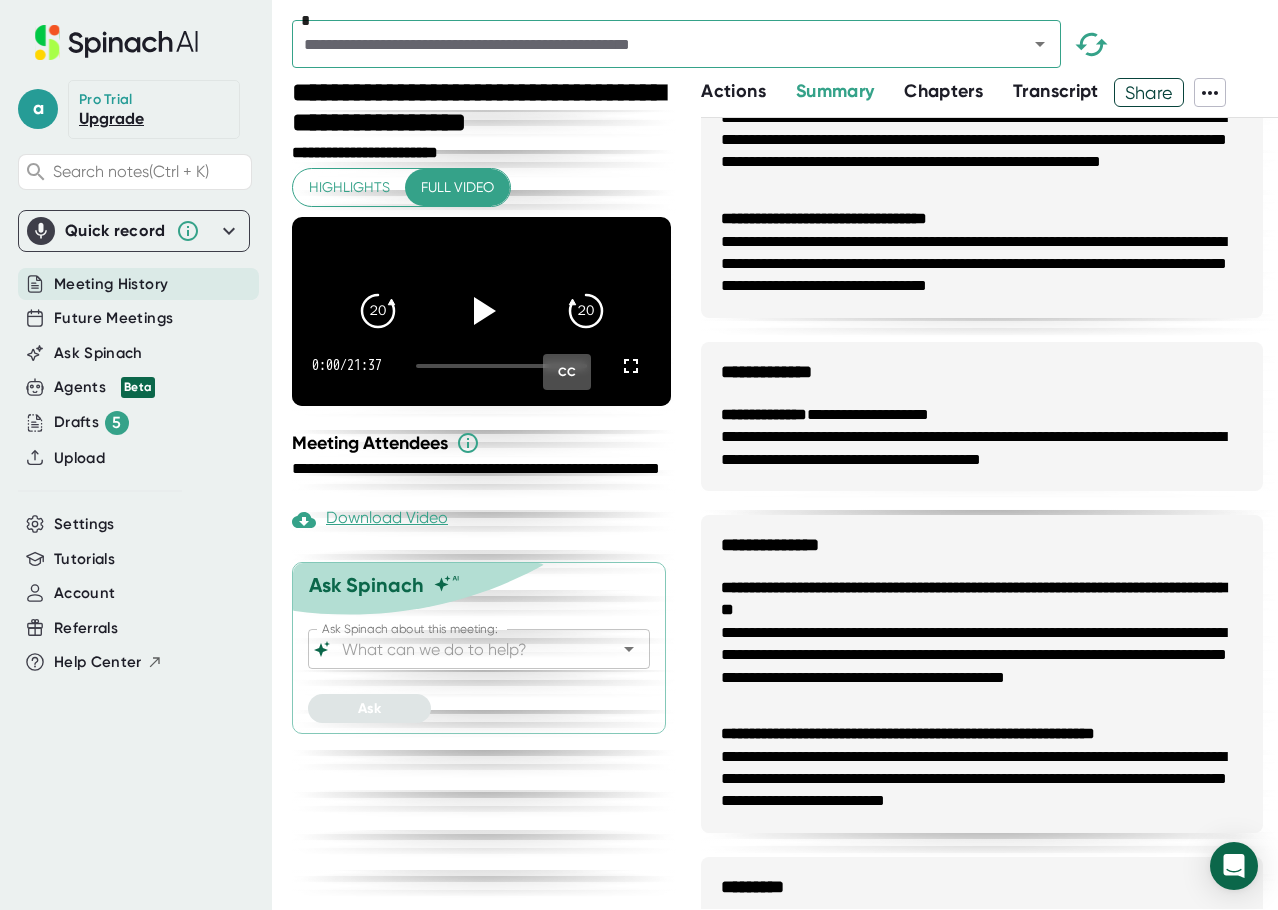 click at bounding box center [785, 10] 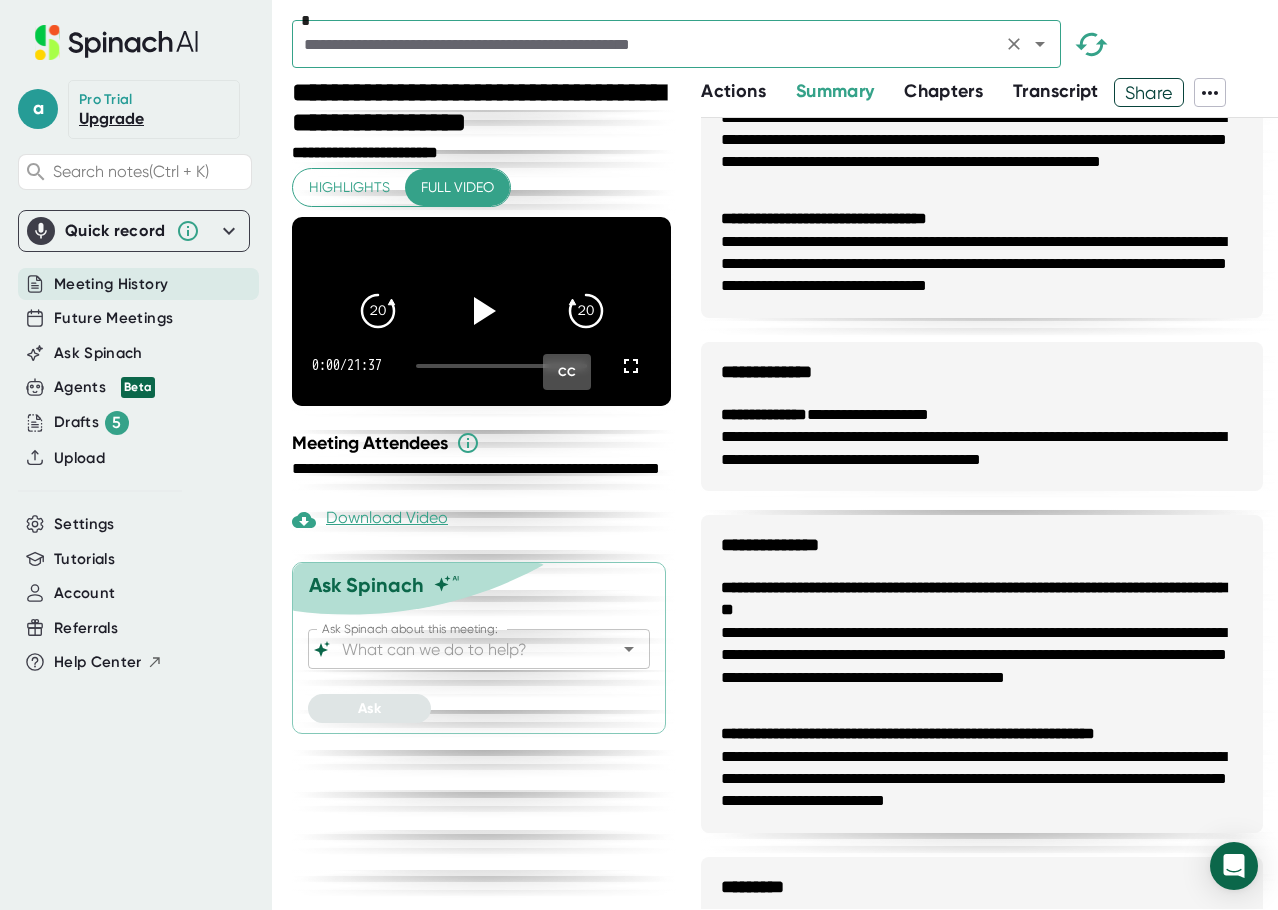 click at bounding box center (647, 44) 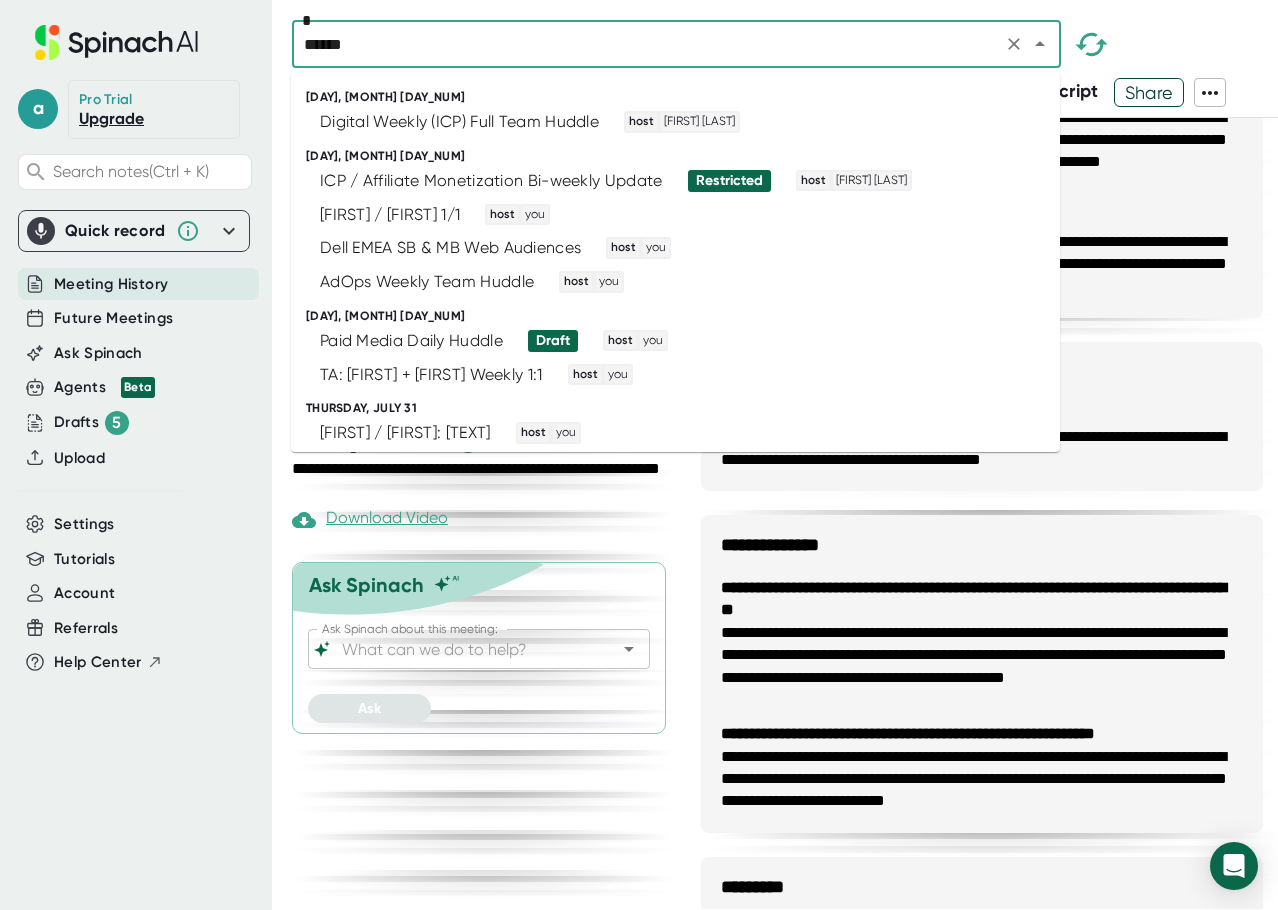 type on "*******" 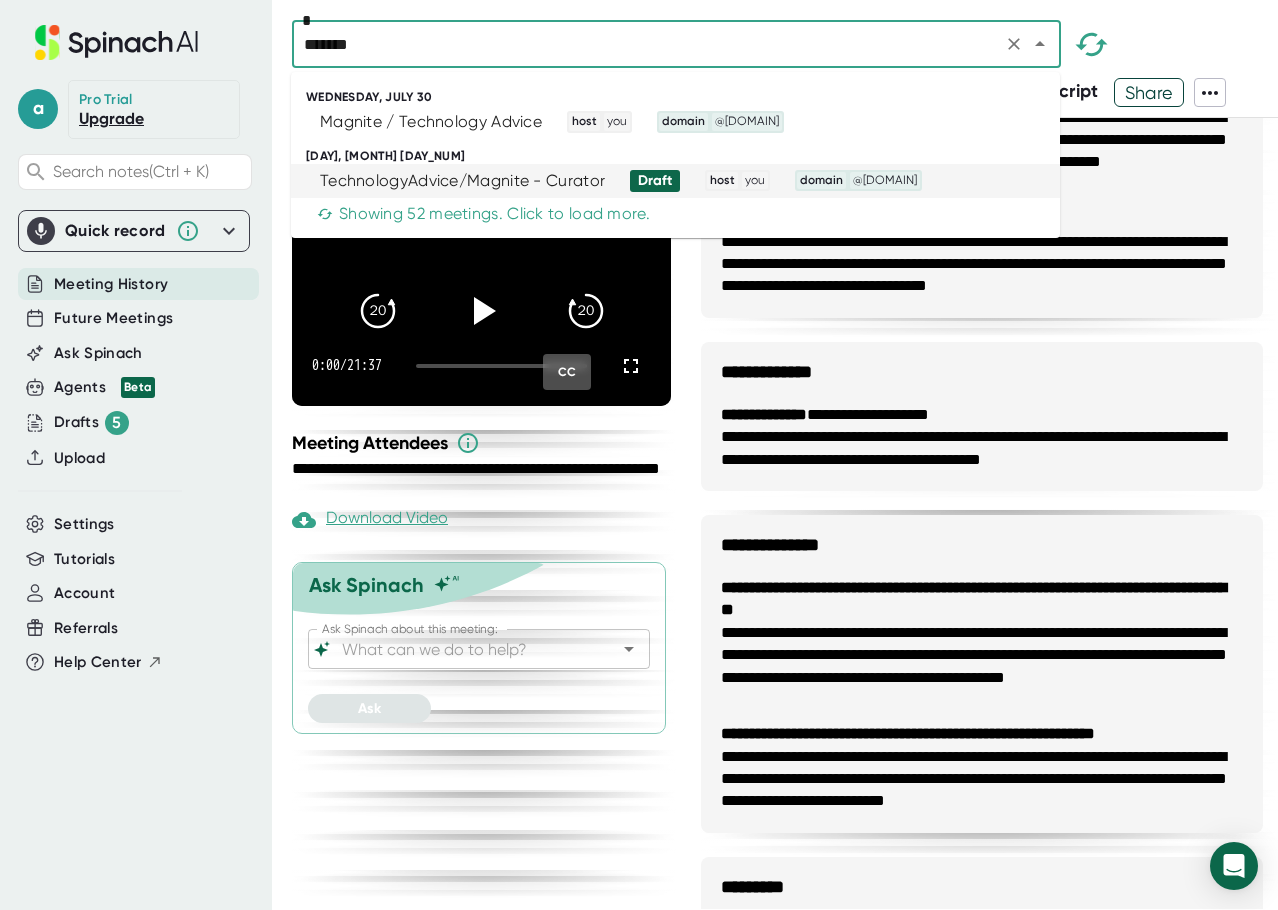 click on "TechnologyAdvice/Magnite - Curator host you domain @[DOMAIN]" at bounding box center [675, 181] 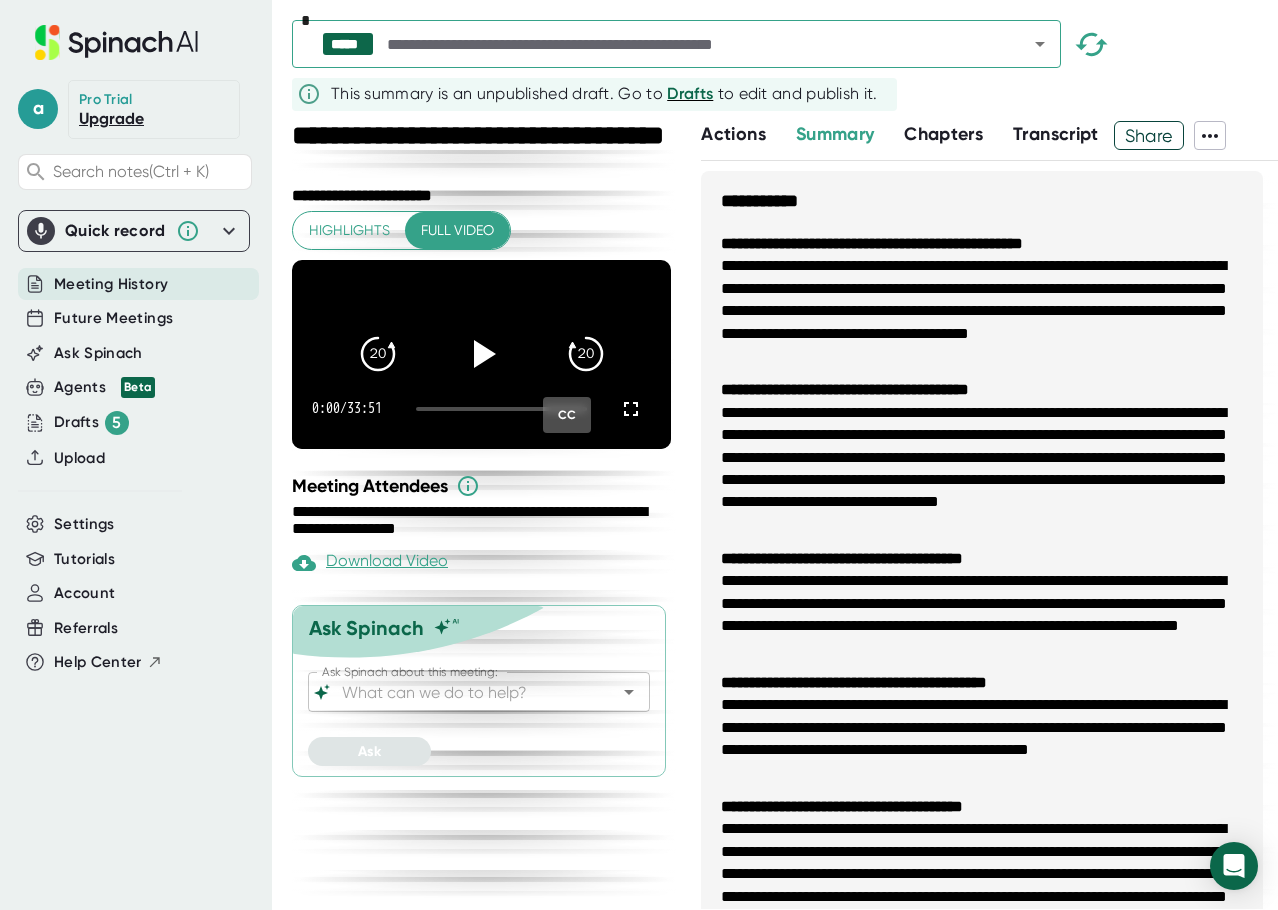 click on "Actions" at bounding box center [733, 134] 